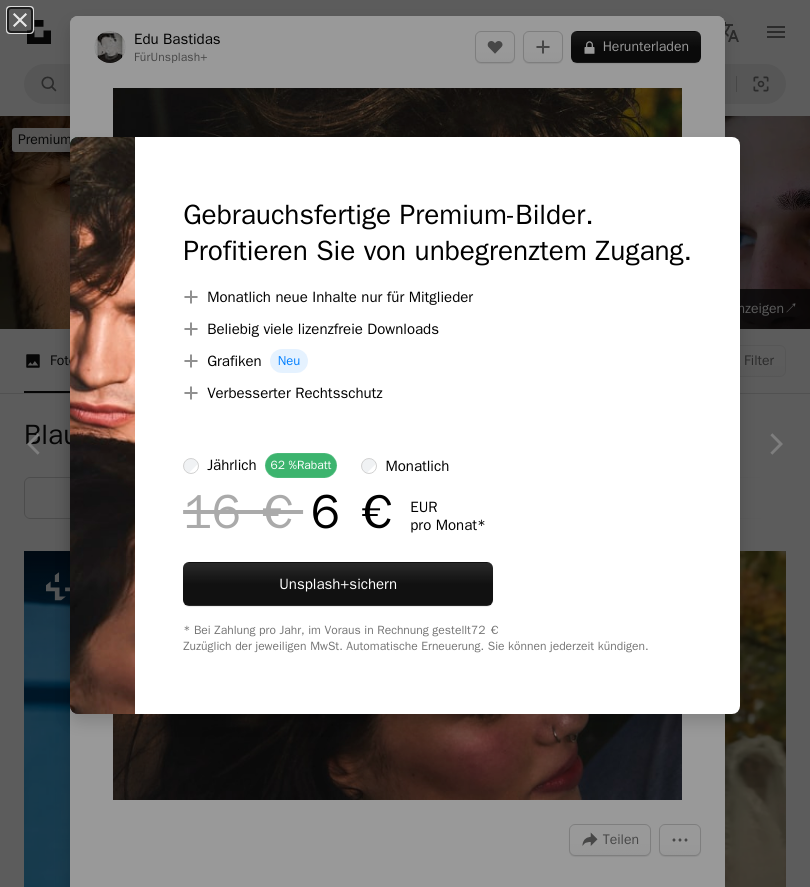 scroll, scrollTop: 23532, scrollLeft: 0, axis: vertical 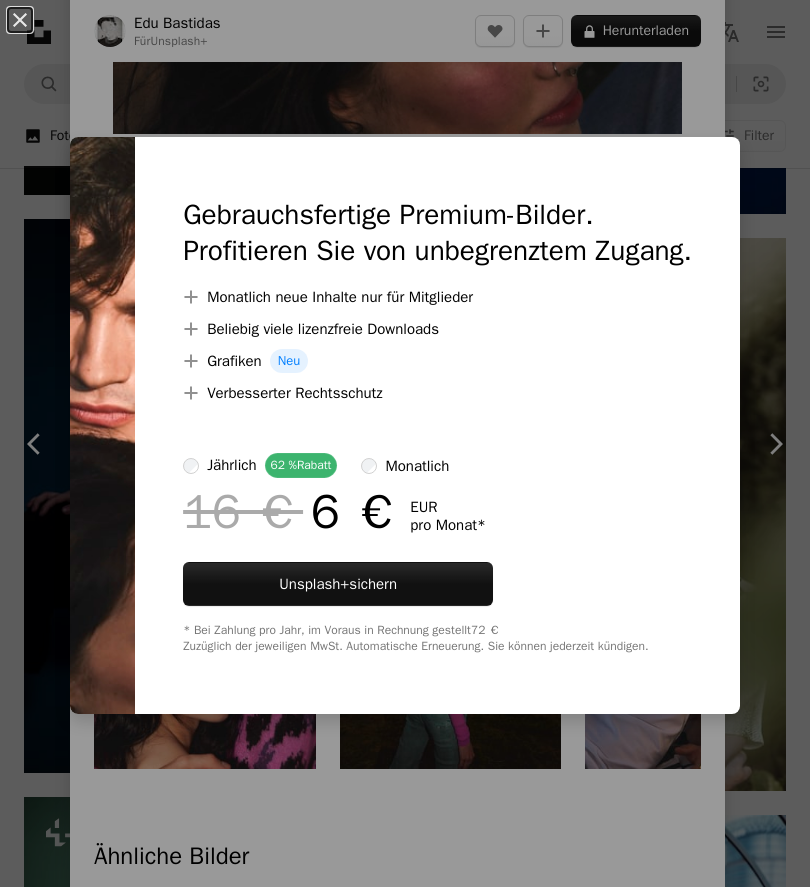 click on "An X shape Gebrauchsfertige Premium-Bilder. Profitieren Sie von unbegrenztem Zugang. A plus sign Monatlich neue Inhalte nur für Mitglieder A plus sign Beliebig viele lizenzfreie Downloads A plus sign Grafiken  Neu A plus sign Verbesserter Rechtsschutz jährlich 62 %  Rabatt monatlich 16 €   6 € EUR pro Monat * Unsplash+  sichern * Bei Zahlung pro Jahr, im Voraus in Rechnung gestellt  72 € Zuzüglich der jeweiligen MwSt. Automatische Erneuerung. Sie können jederzeit kündigen." at bounding box center (405, 443) 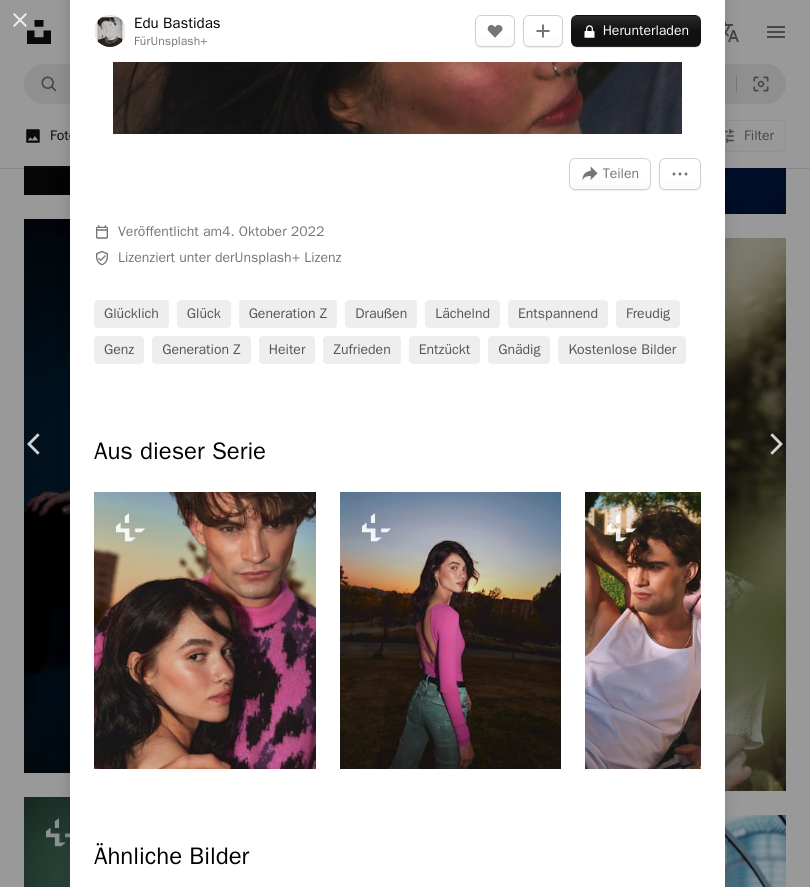 click on "An X shape" at bounding box center (20, 20) 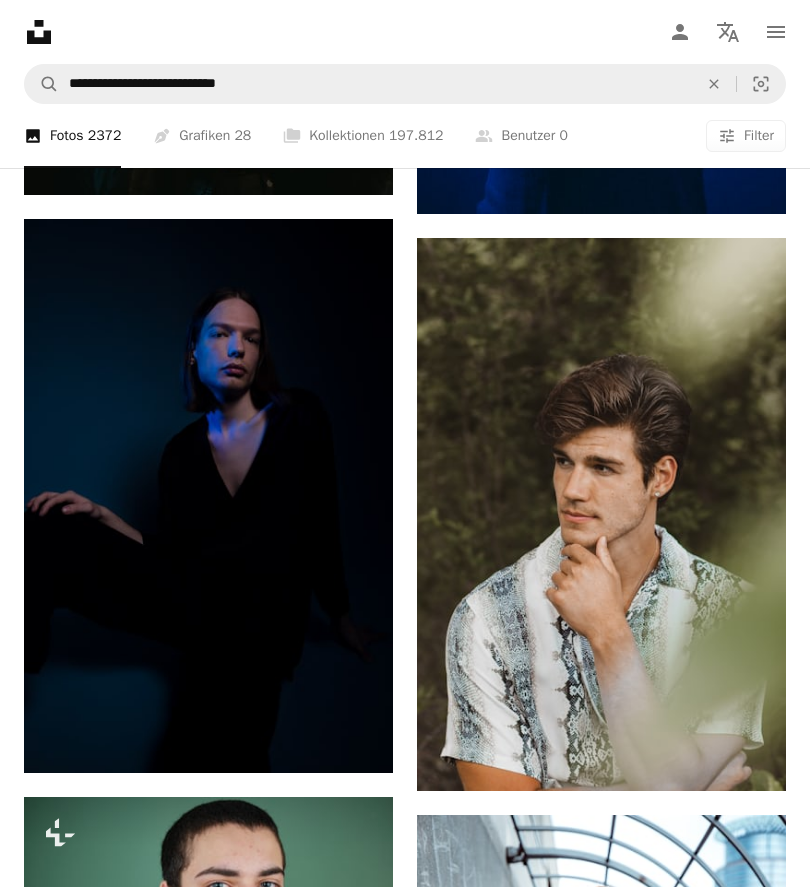 click 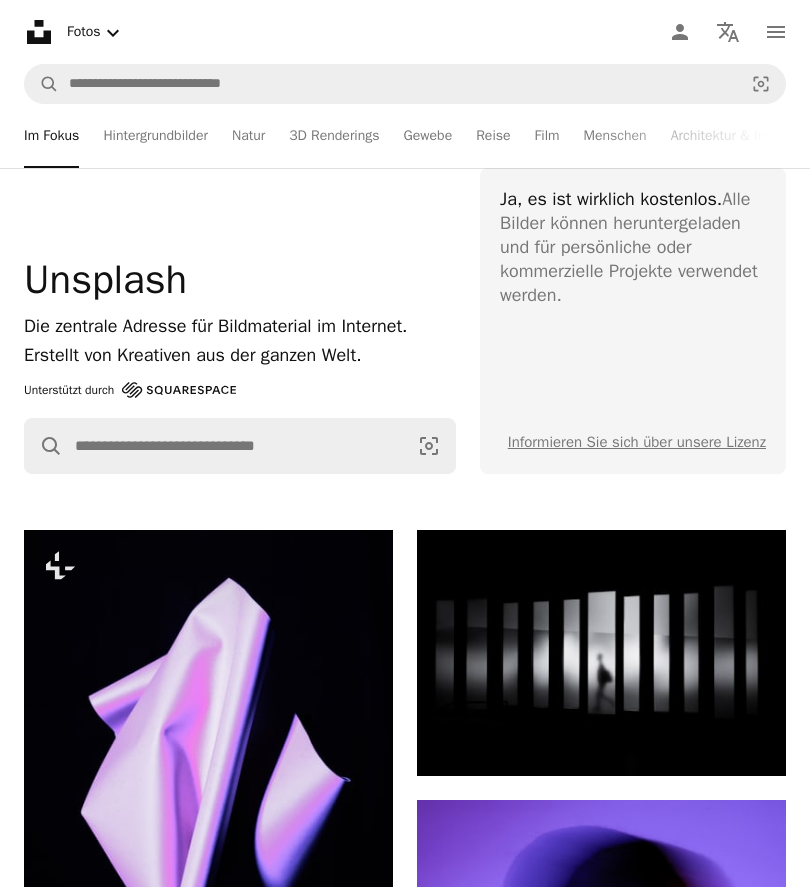 scroll, scrollTop: 0, scrollLeft: 0, axis: both 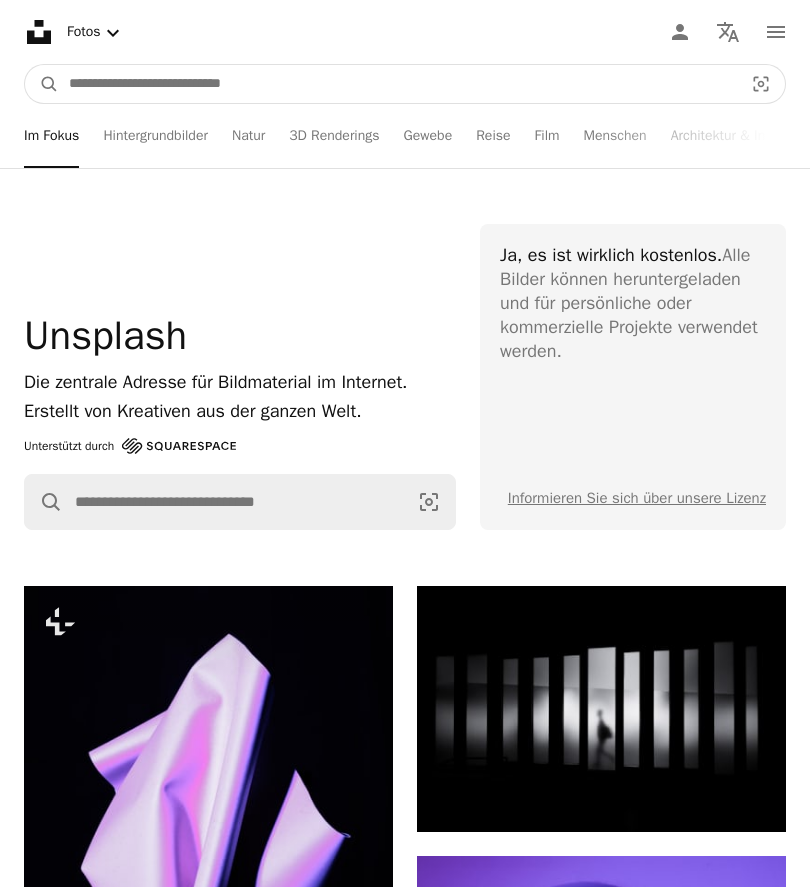 click at bounding box center (398, 84) 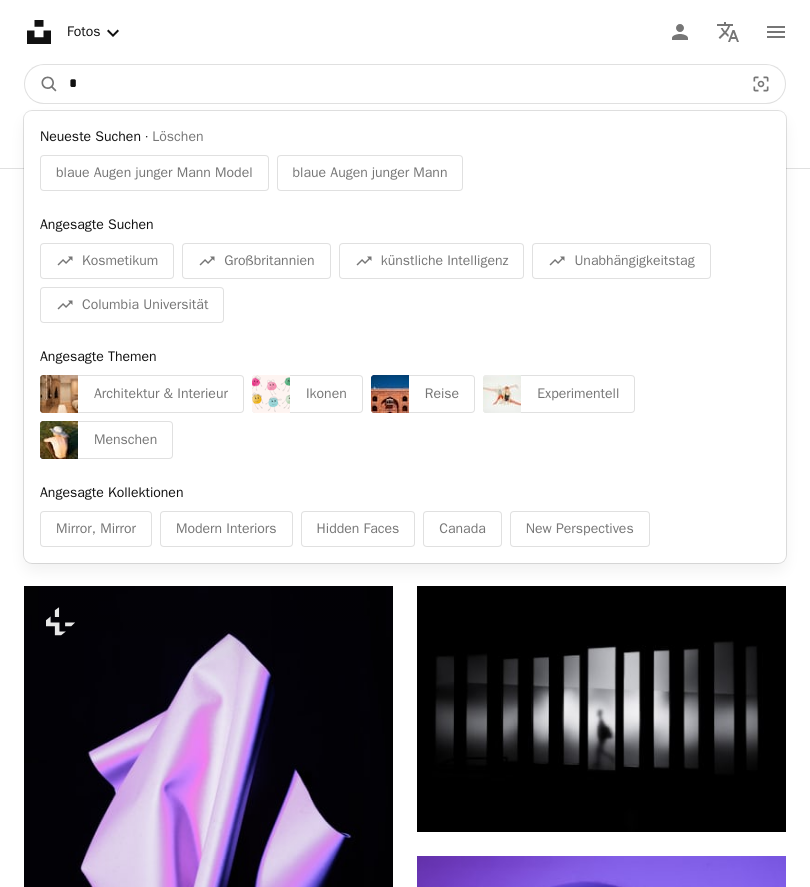 type on "*" 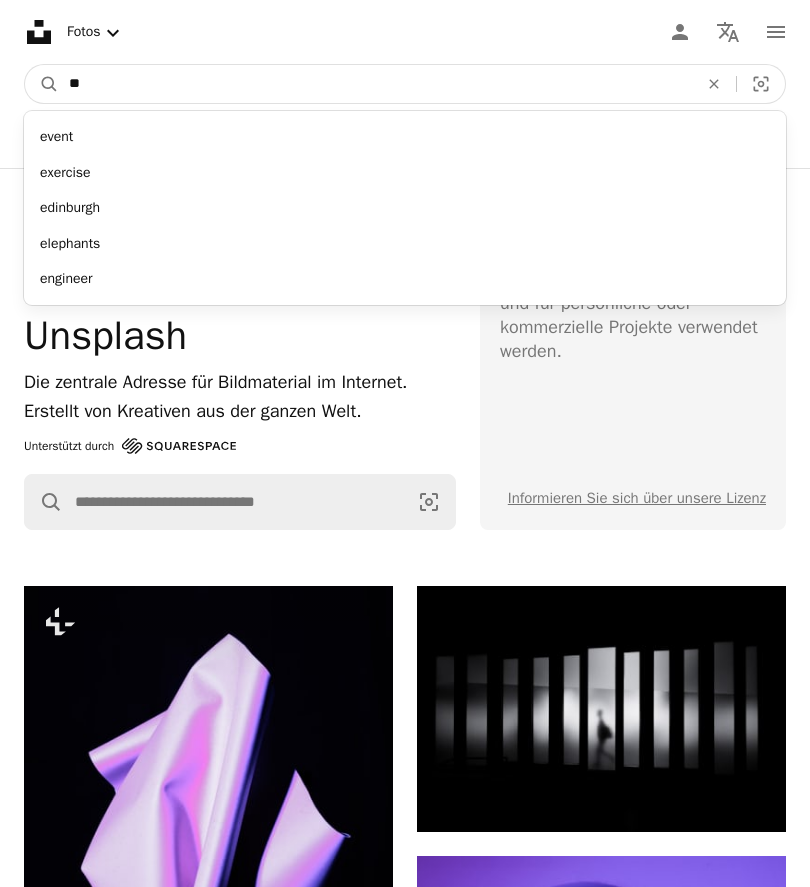click on "A magnifying glass" at bounding box center (42, 84) 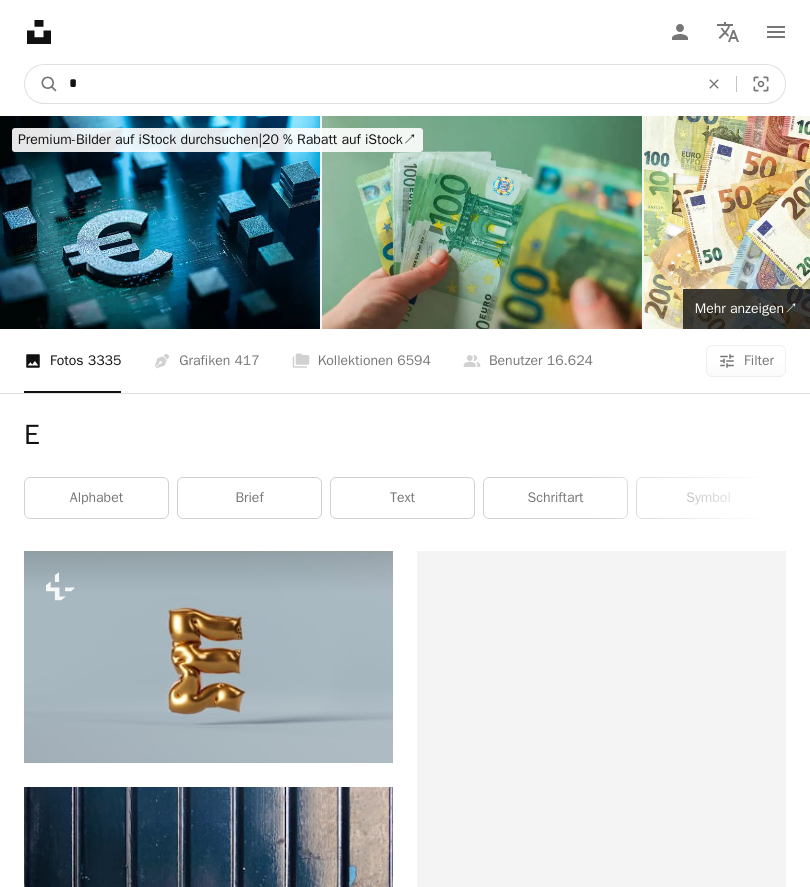 click on "*" at bounding box center (375, 84) 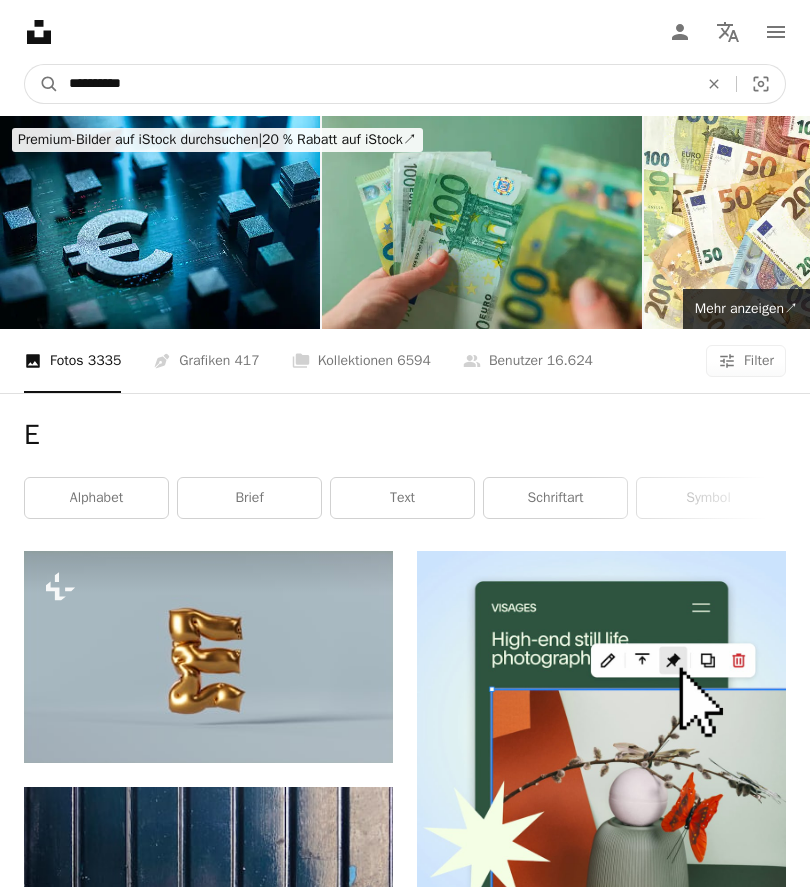 type on "**********" 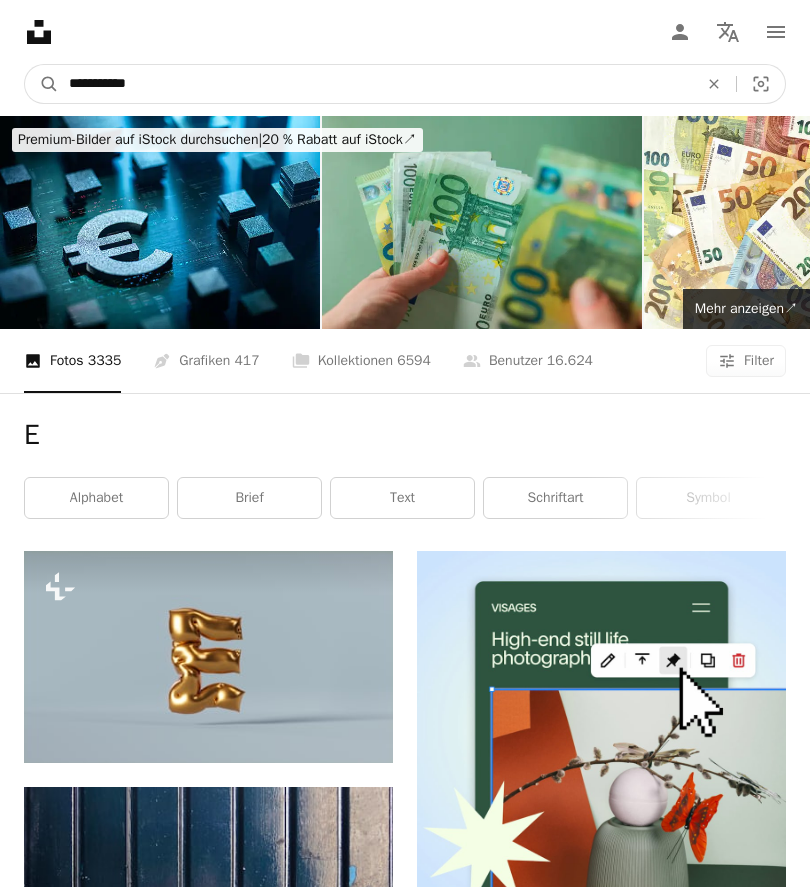 click on "A magnifying glass" at bounding box center [42, 84] 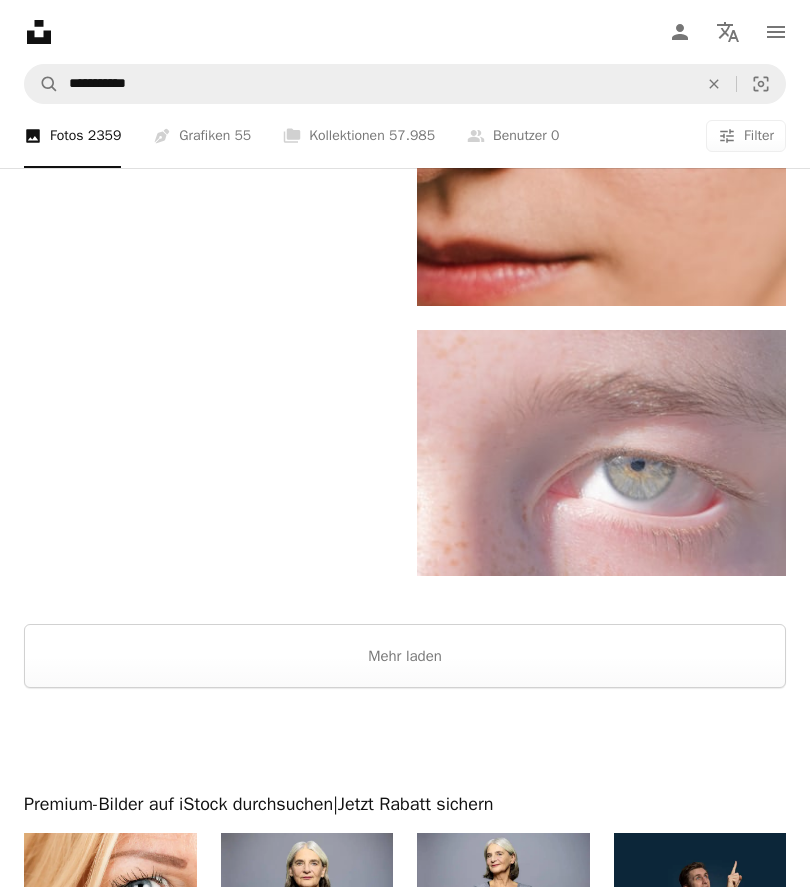 scroll, scrollTop: 4425, scrollLeft: 0, axis: vertical 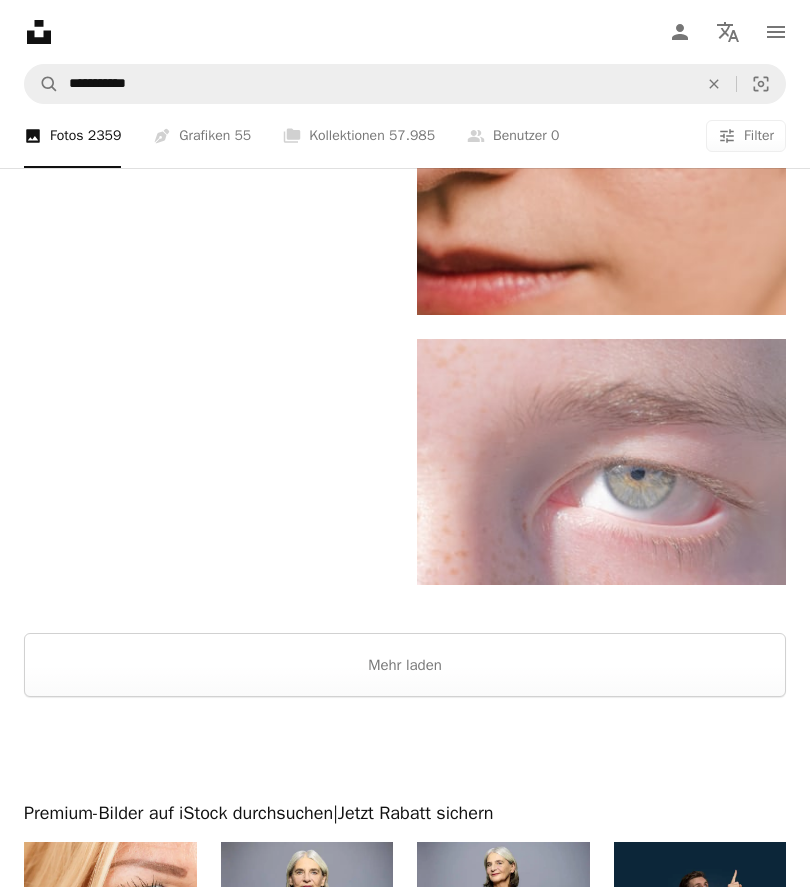 click on "Mehr laden" at bounding box center (405, 665) 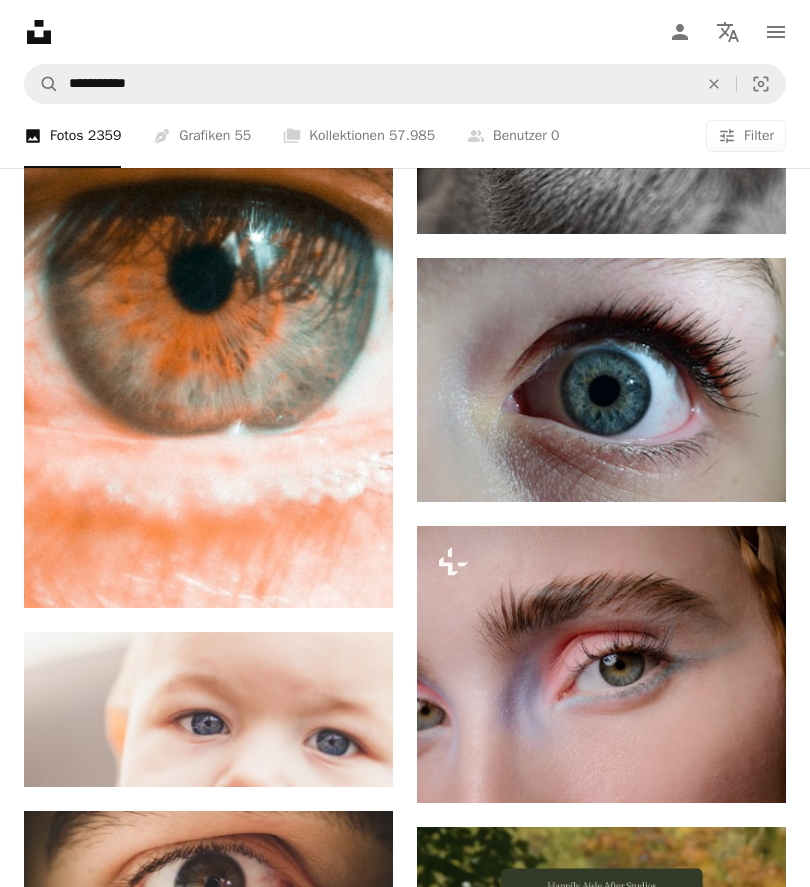 scroll, scrollTop: 9158, scrollLeft: 0, axis: vertical 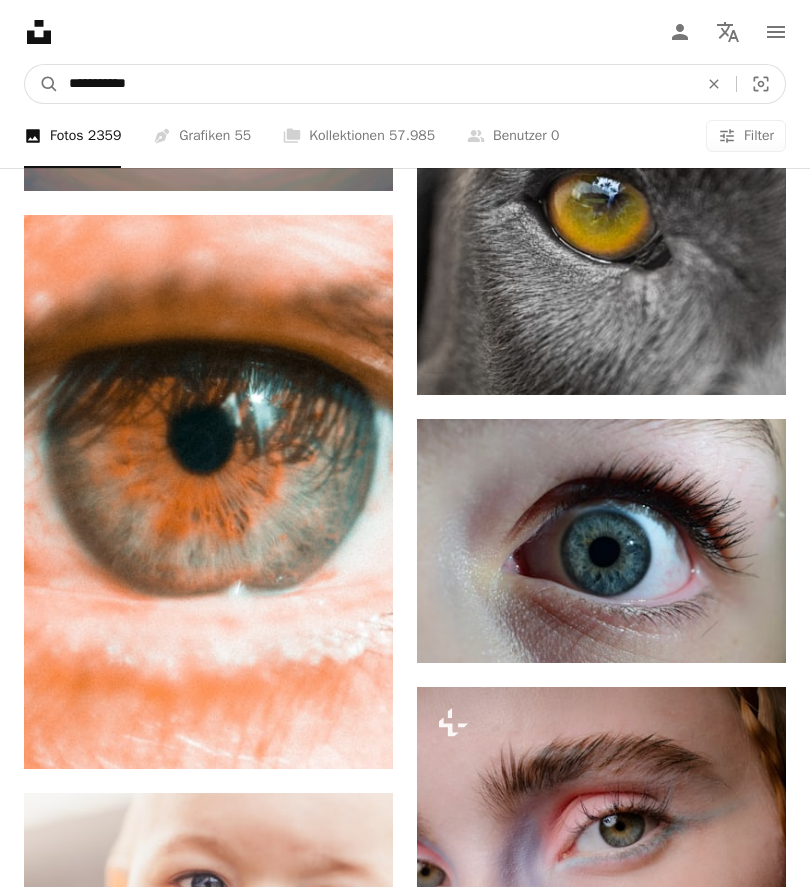 click on "**********" at bounding box center [375, 84] 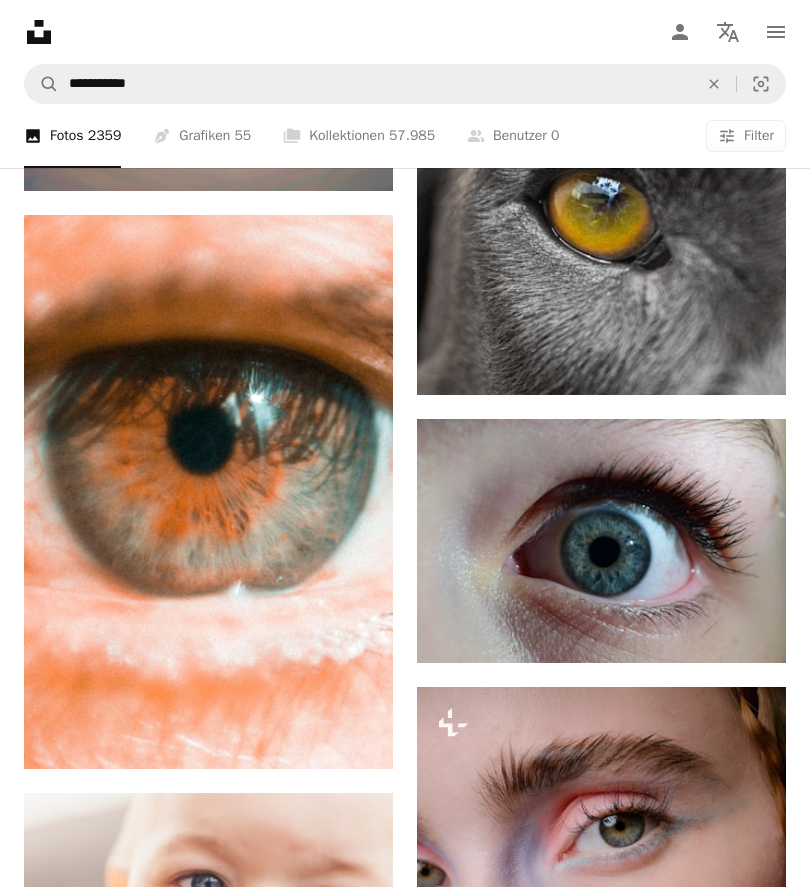 click on "An X shape" 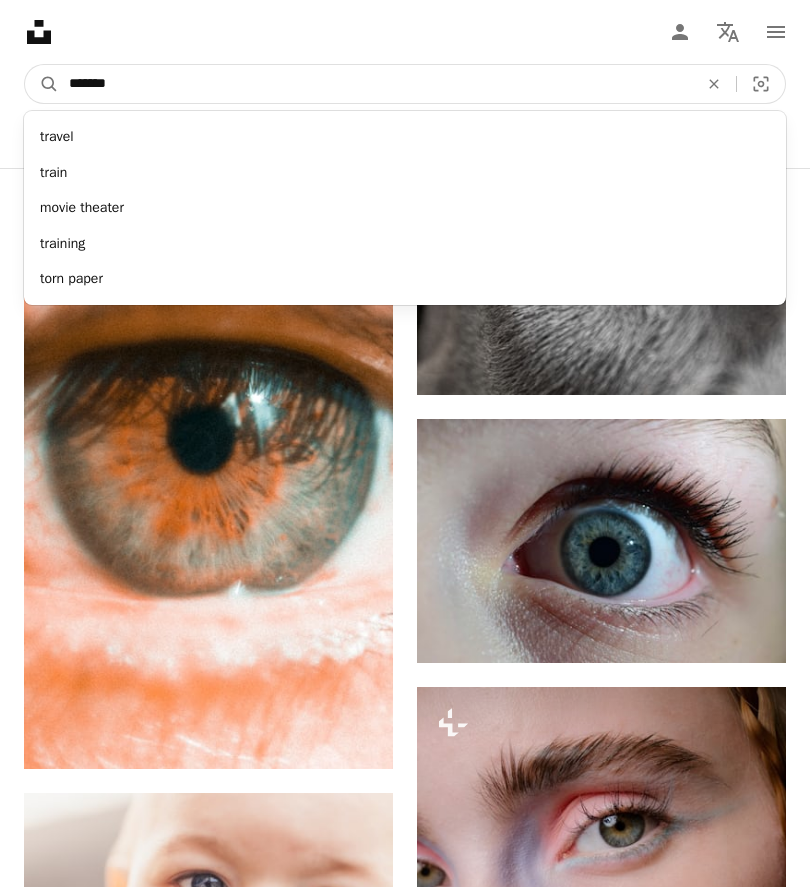 type on "********" 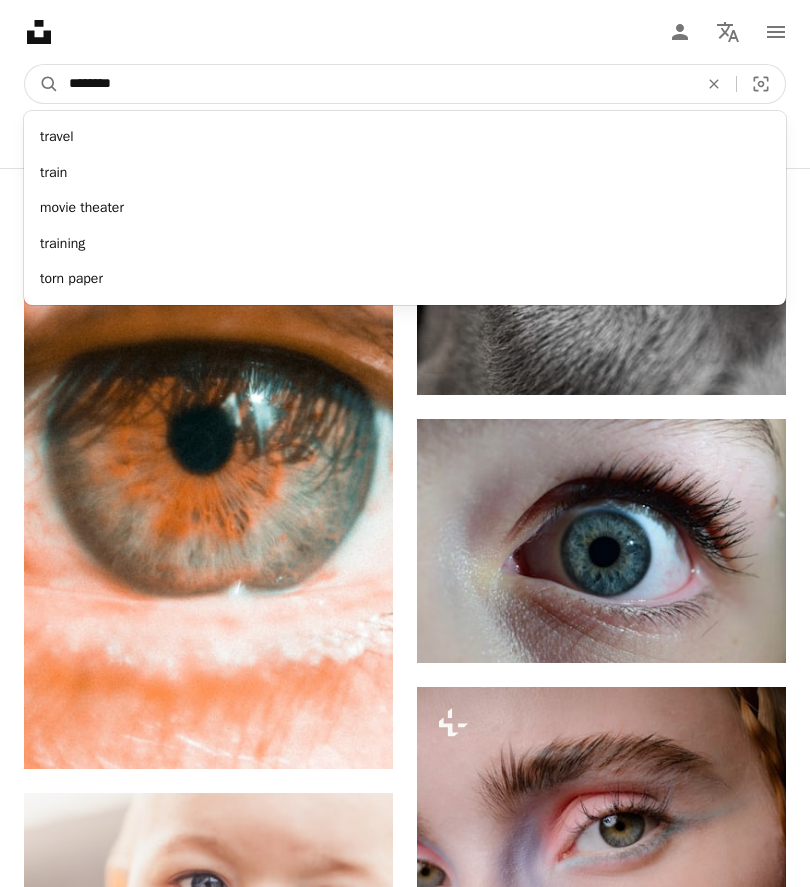click on "A magnifying glass" at bounding box center [42, 84] 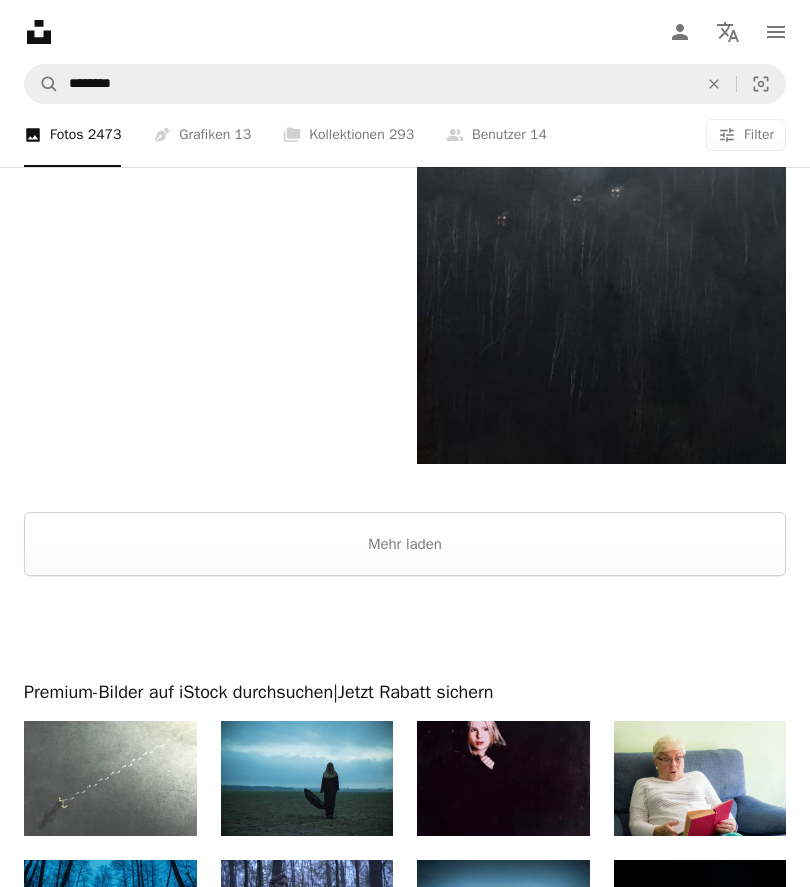 scroll, scrollTop: 4940, scrollLeft: 0, axis: vertical 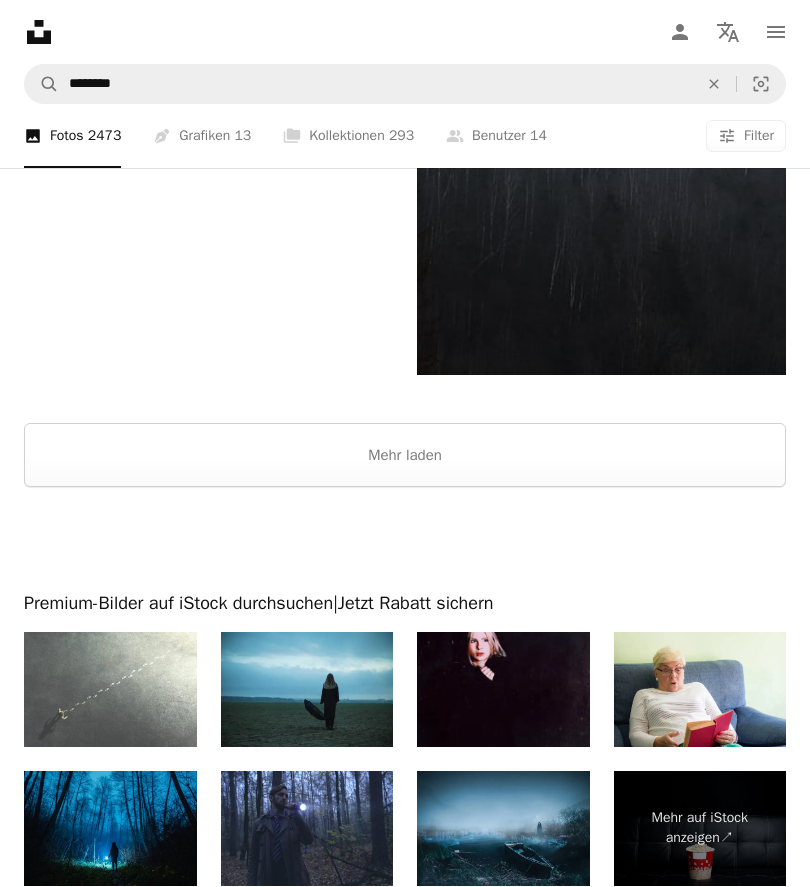 click on "Mehr laden" at bounding box center (405, 455) 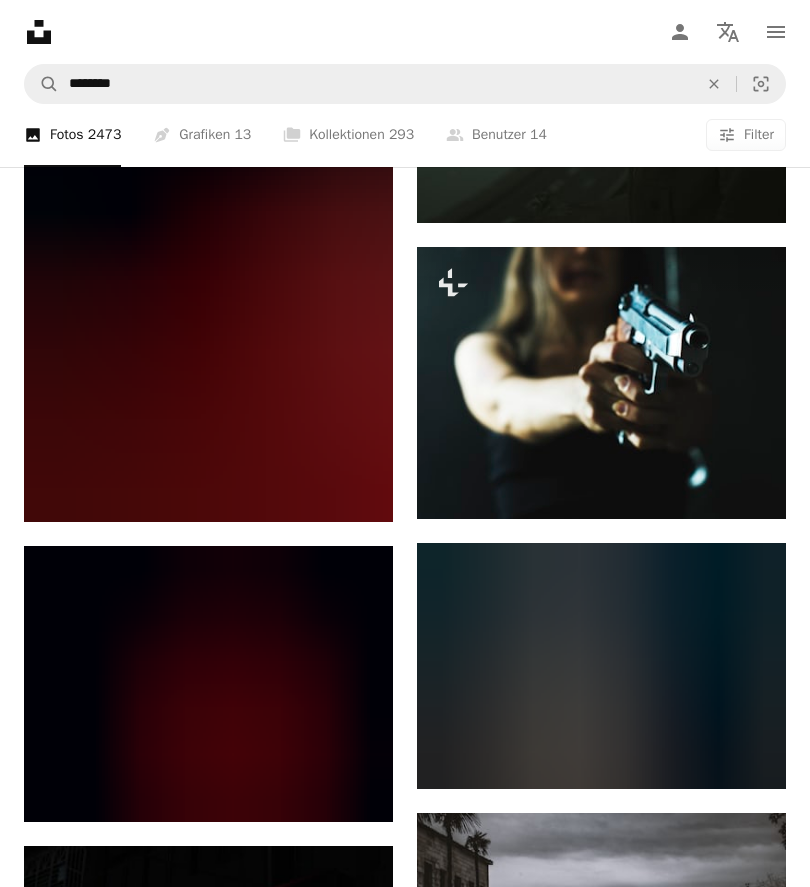 scroll, scrollTop: 23178, scrollLeft: 0, axis: vertical 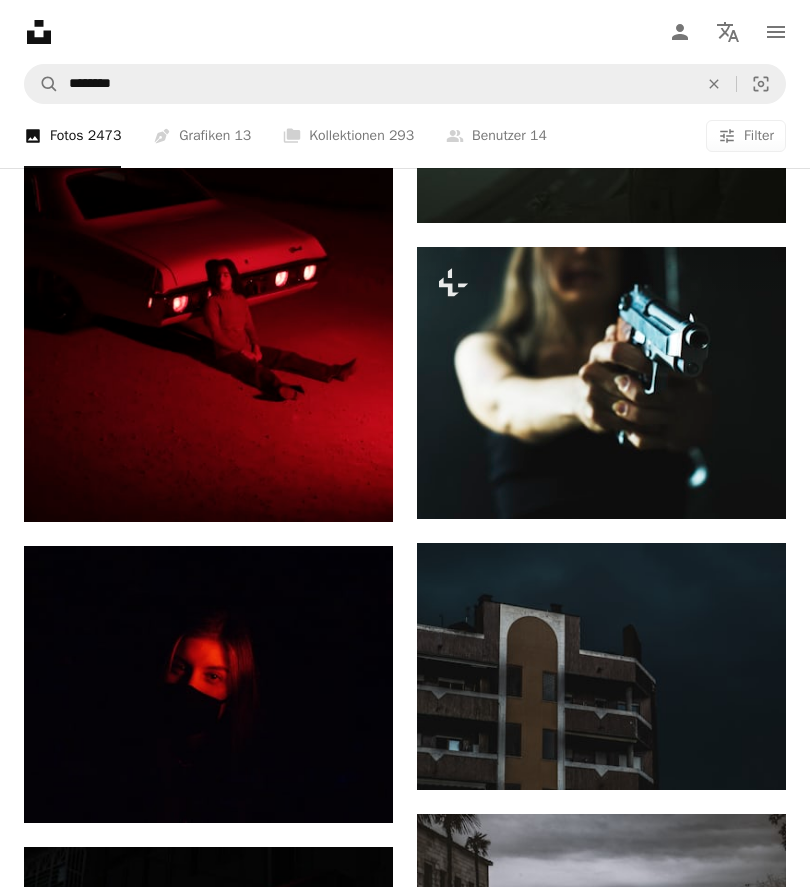 click on "A lock Herunterladen" at bounding box center (702, 483) 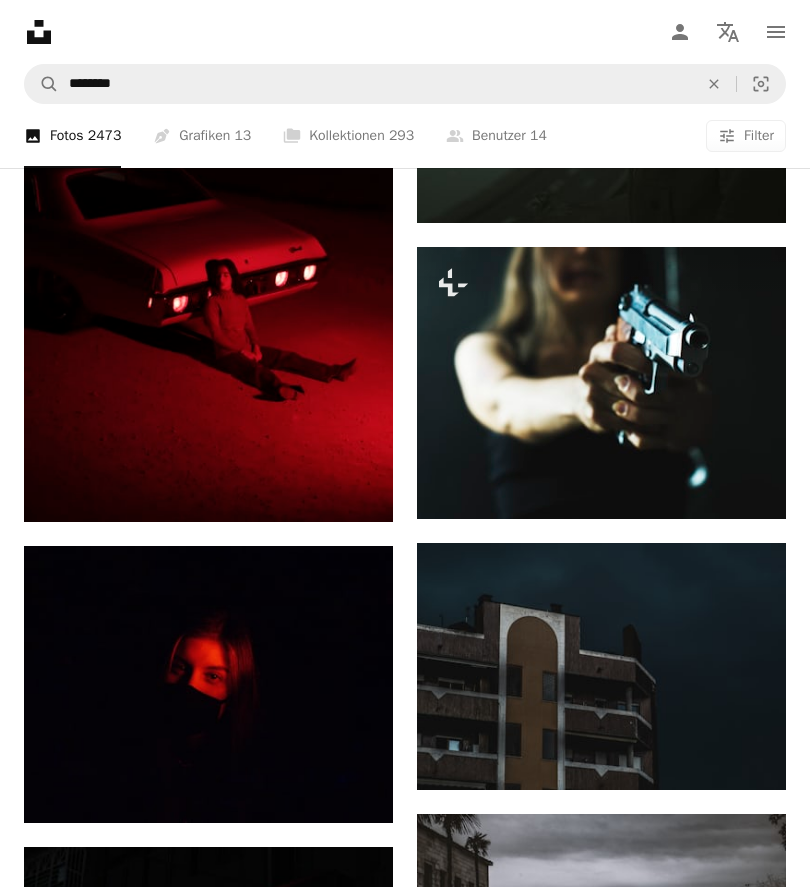 click on "An X shape Gebrauchsfertige Premium-Bilder. Profitieren Sie von unbegrenztem Zugang. A plus sign Monatlich neue Inhalte nur für Mitglieder A plus sign Beliebig viele lizenzfreie Downloads A plus sign Grafiken  Neu A plus sign Verbesserter Rechtsschutz jährlich 62 %  Rabatt monatlich 16 €   6 € EUR pro Monat * Unsplash+  sichern * Bei Zahlung pro Jahr, im Voraus in Rechnung gestellt  72 € Zuzüglich der jeweiligen MwSt. Automatische Erneuerung. Sie können jederzeit kündigen." at bounding box center (405, 4311) 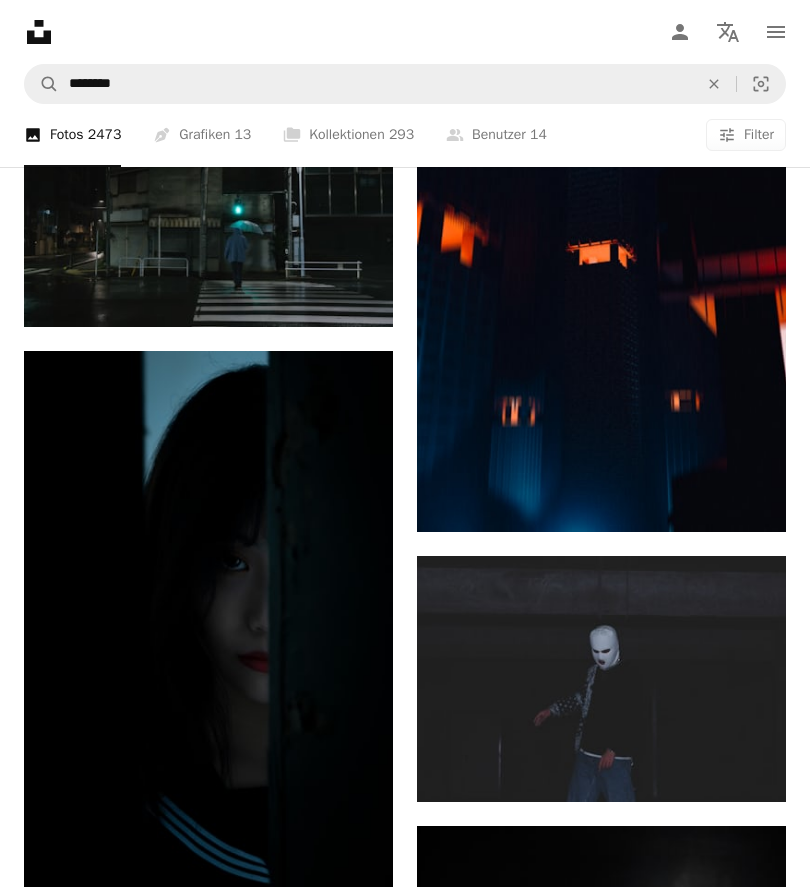 scroll, scrollTop: 24185, scrollLeft: 0, axis: vertical 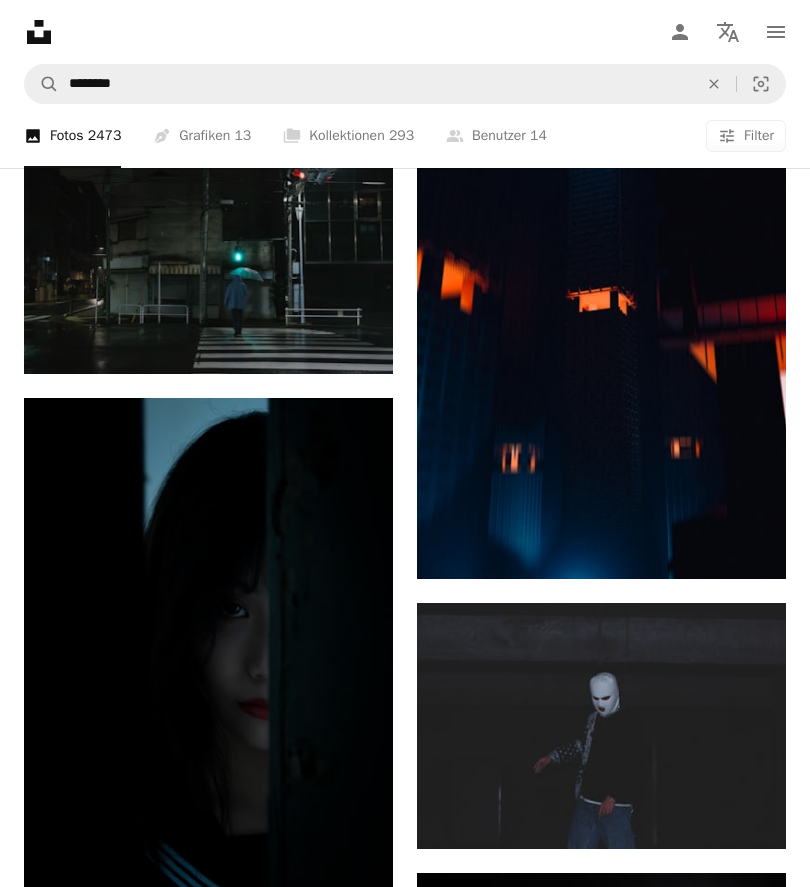 click on "Filter" at bounding box center [759, 136] 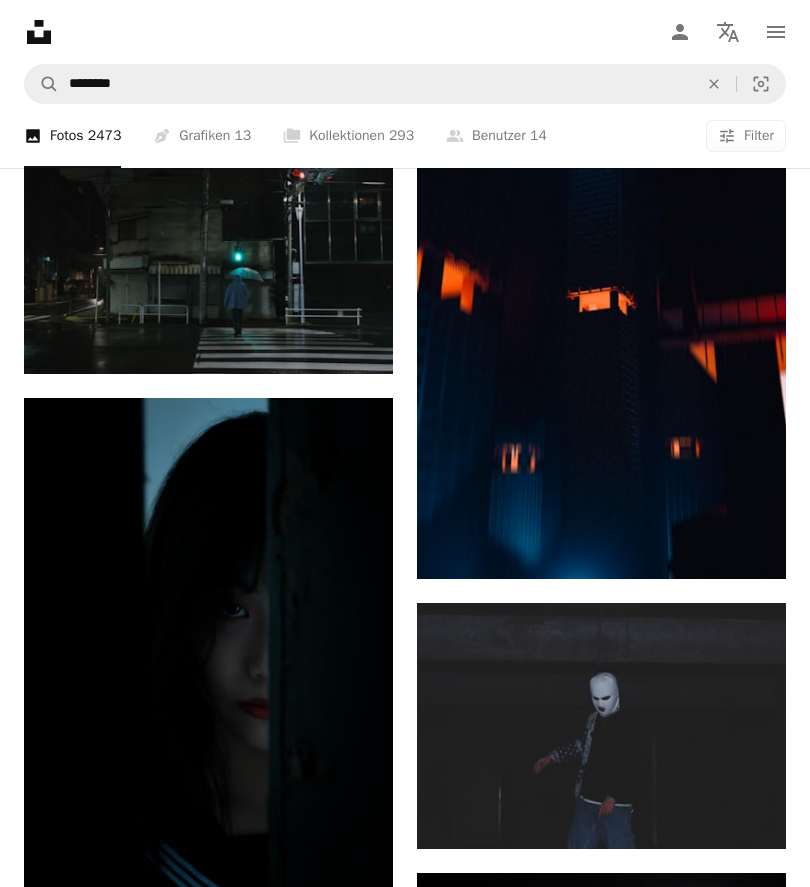 click on "Kostenlos" at bounding box center (405, 7947) 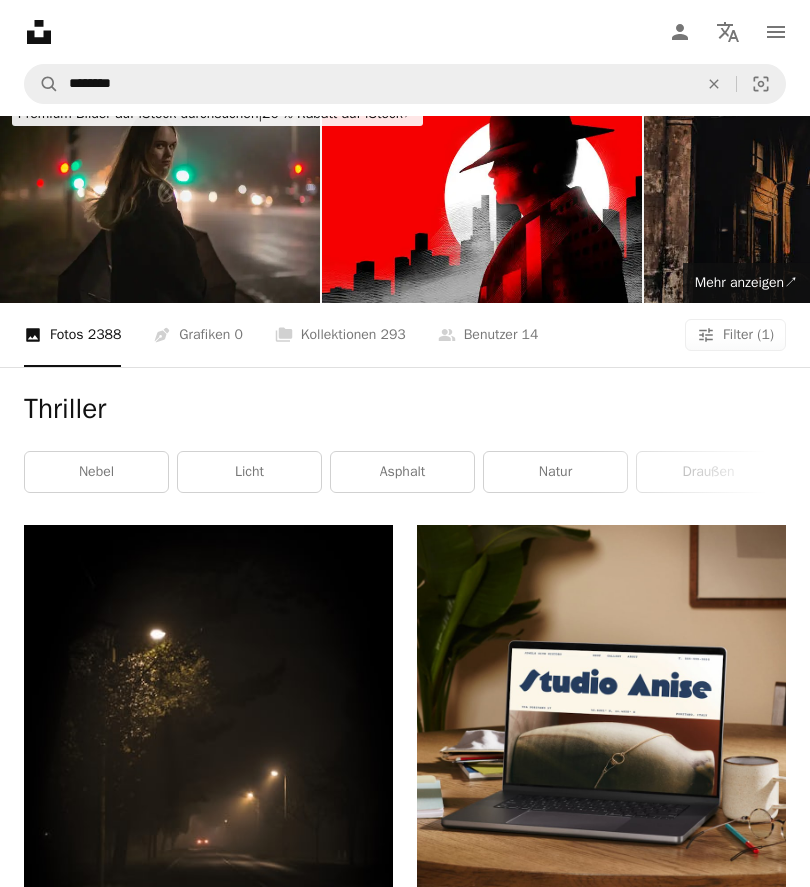 scroll, scrollTop: 33, scrollLeft: 0, axis: vertical 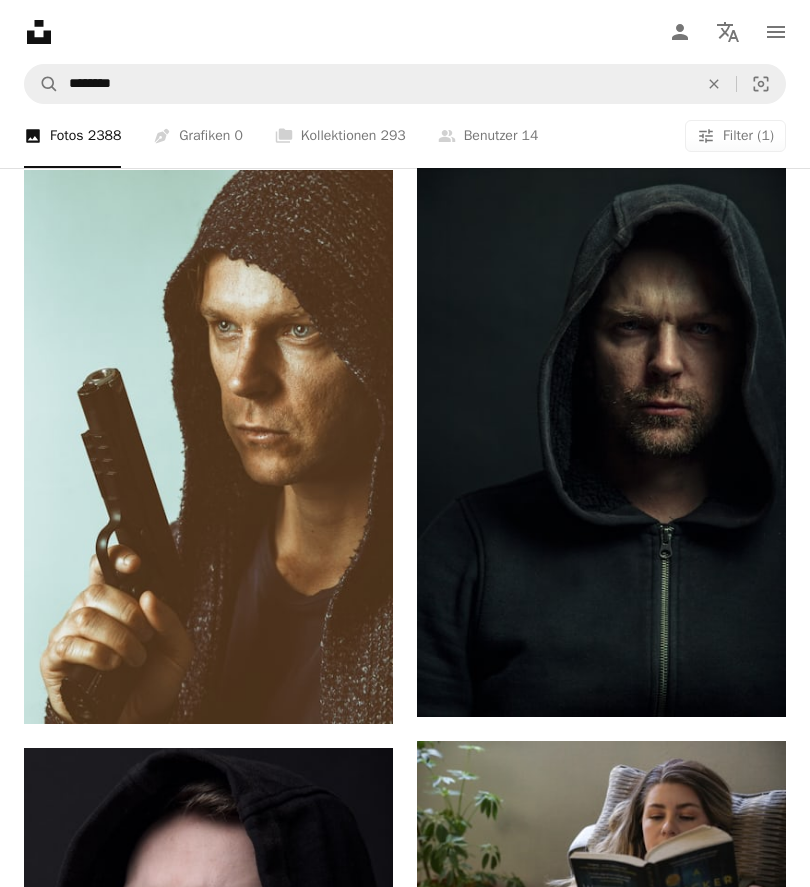 click on "Arrow pointing down" at bounding box center [746, 681] 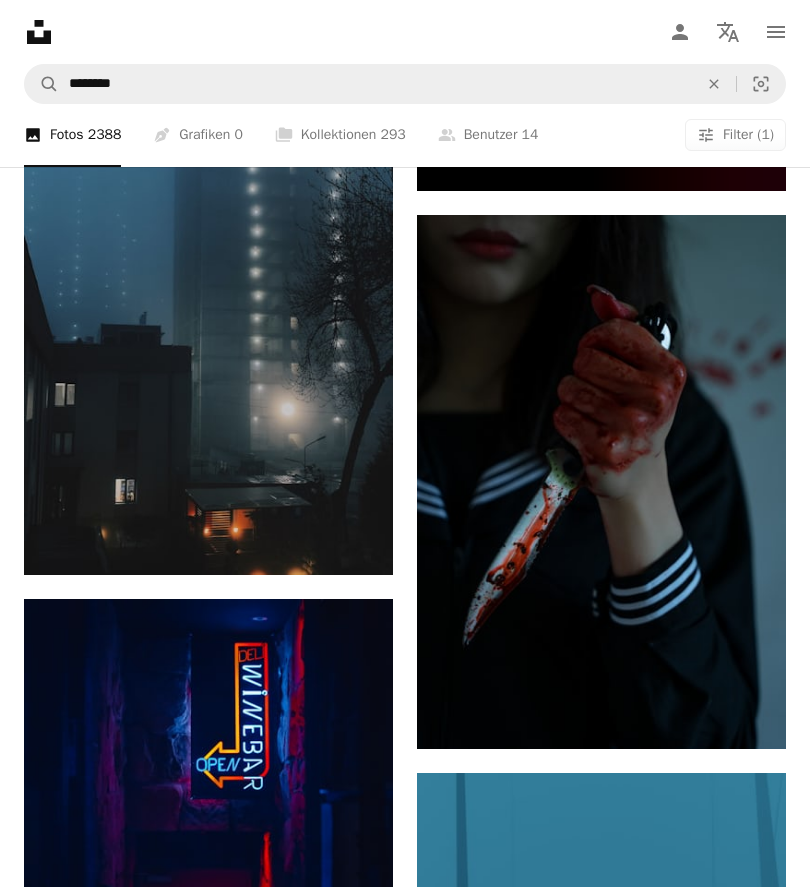 scroll, scrollTop: 21502, scrollLeft: 0, axis: vertical 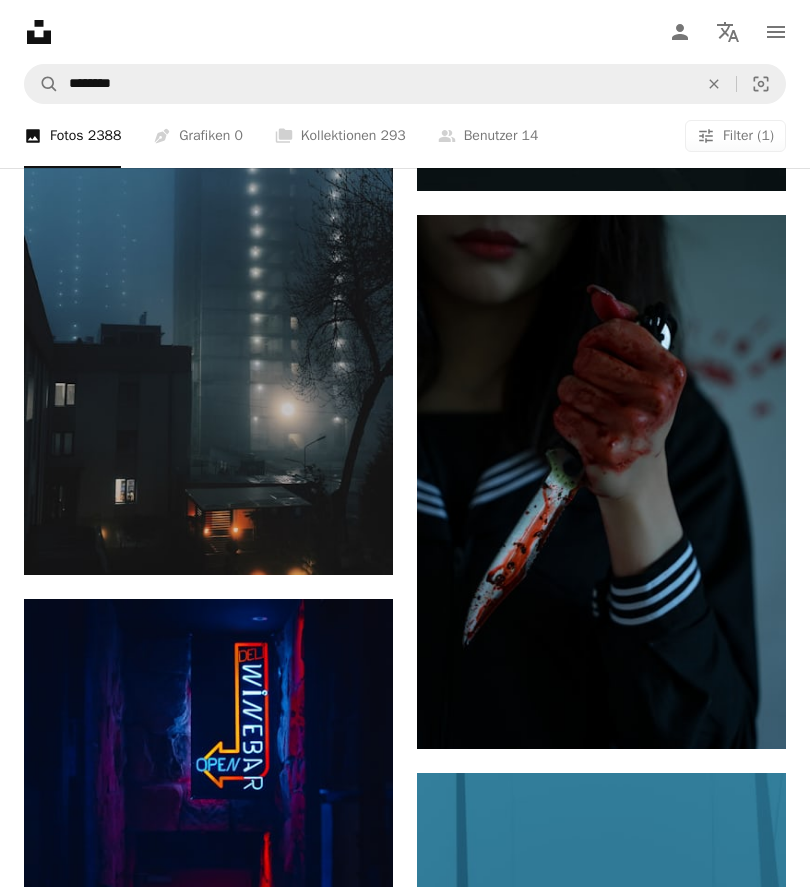 click on "Arrow pointing down" 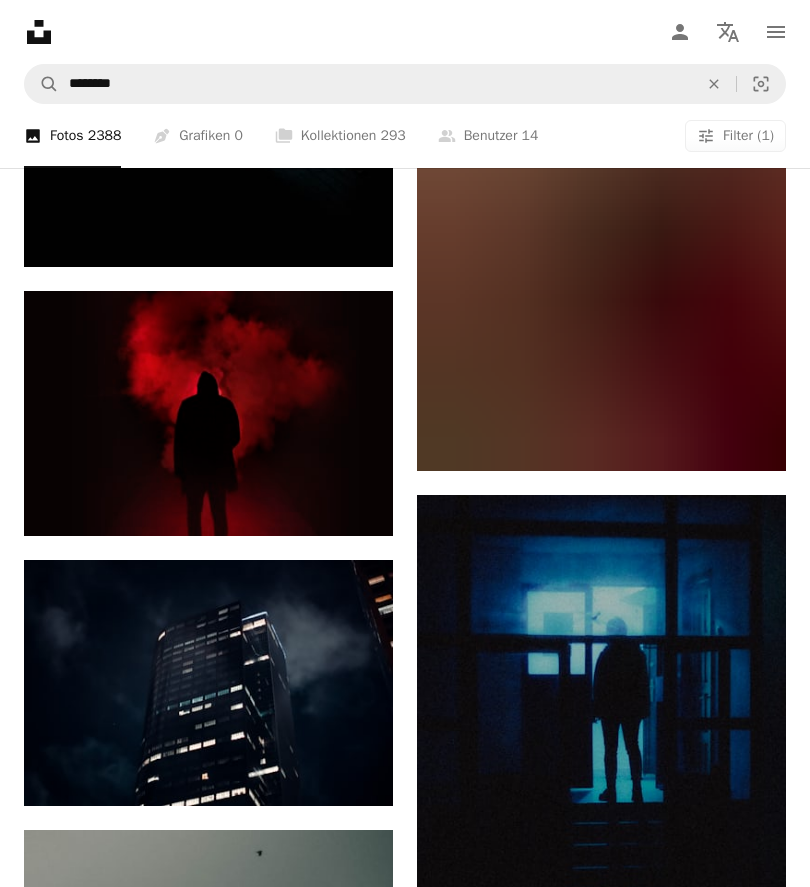 scroll, scrollTop: 47286, scrollLeft: 0, axis: vertical 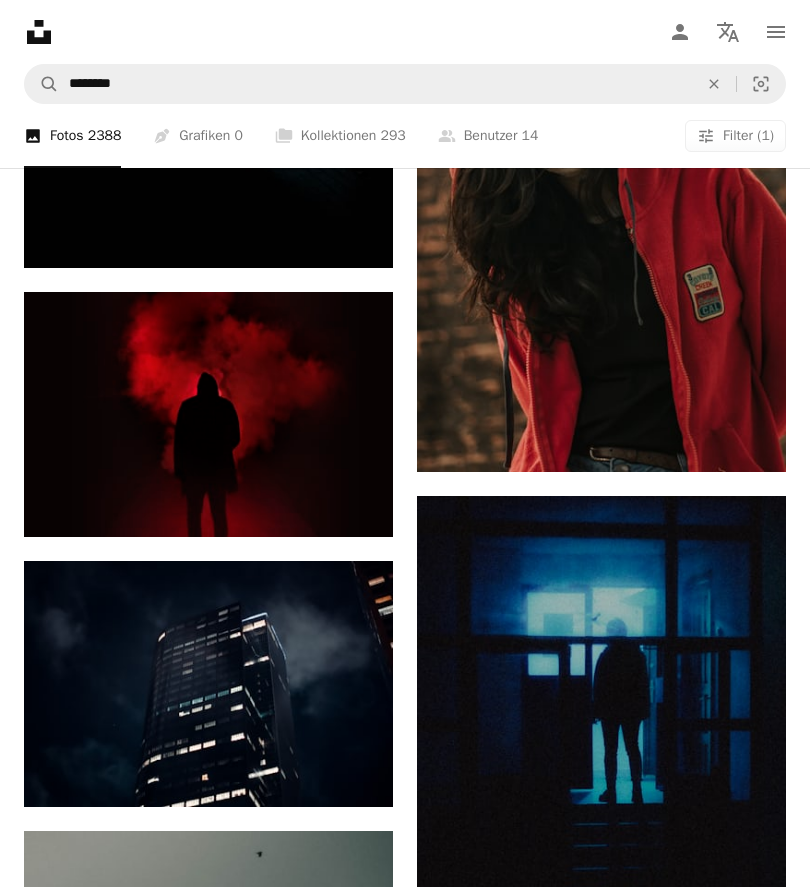 click at bounding box center [208, 414] 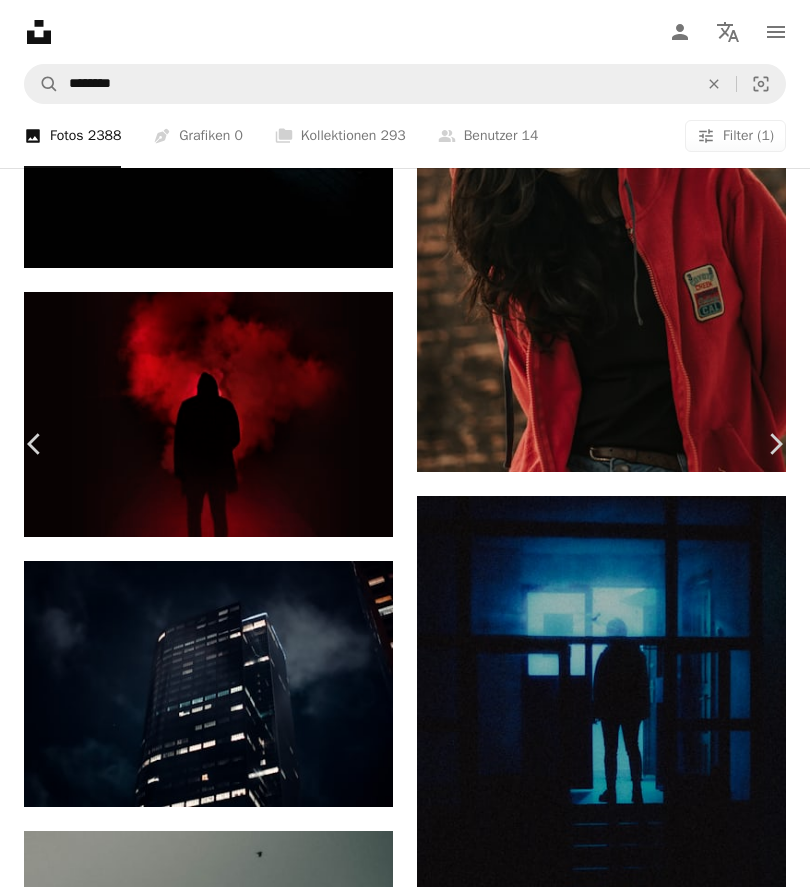 scroll, scrollTop: 1542, scrollLeft: 0, axis: vertical 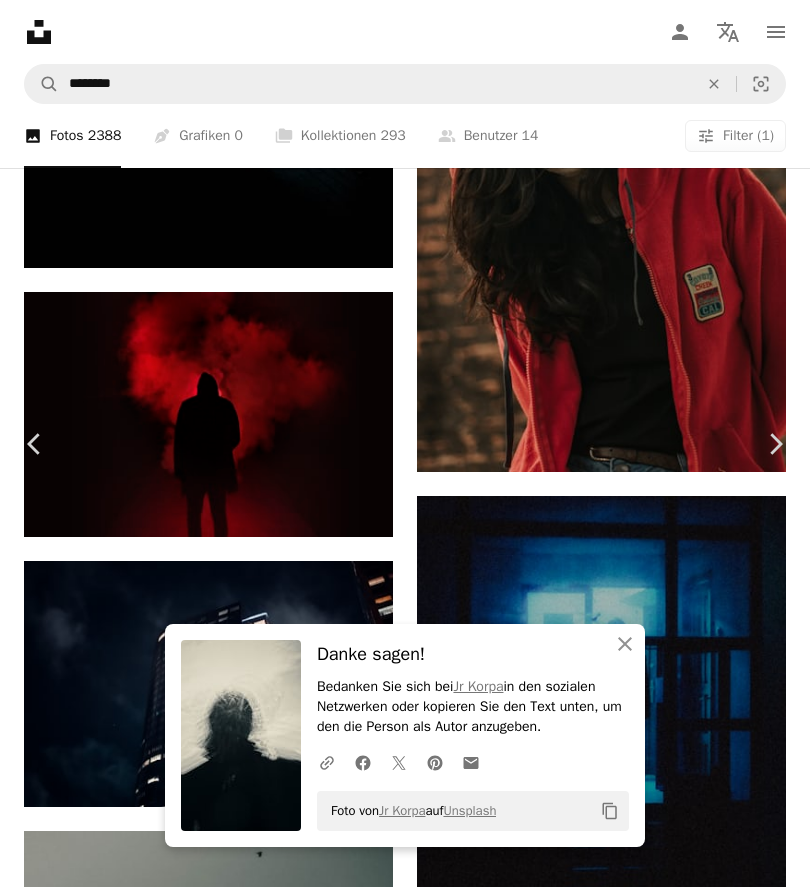 click on "Arrow pointing down" at bounding box center (346, 10224) 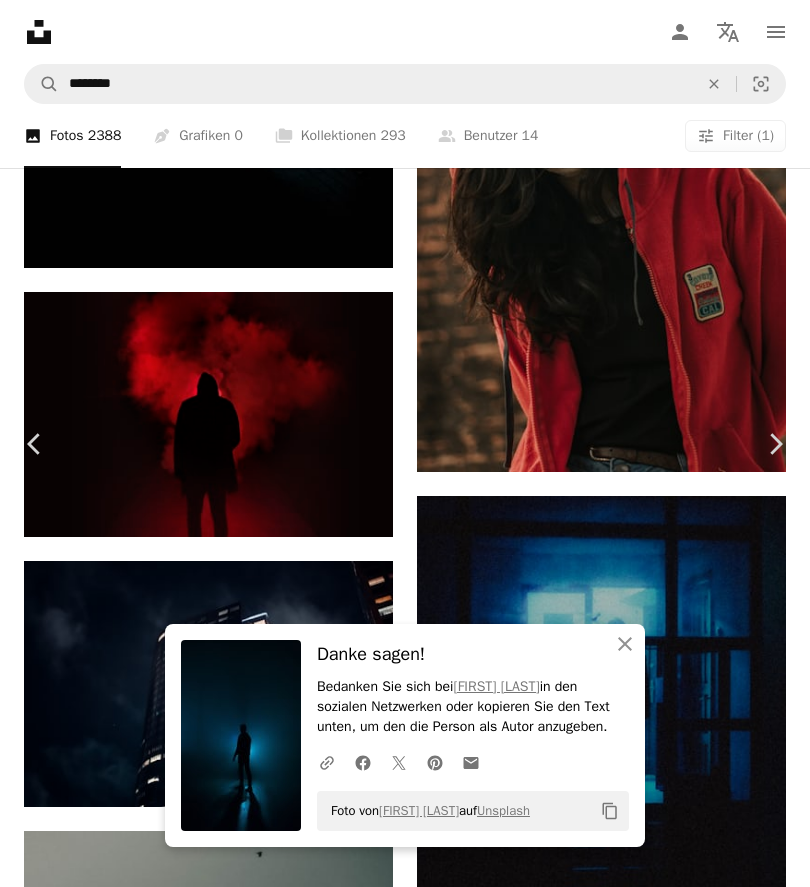 scroll, scrollTop: 5062, scrollLeft: 0, axis: vertical 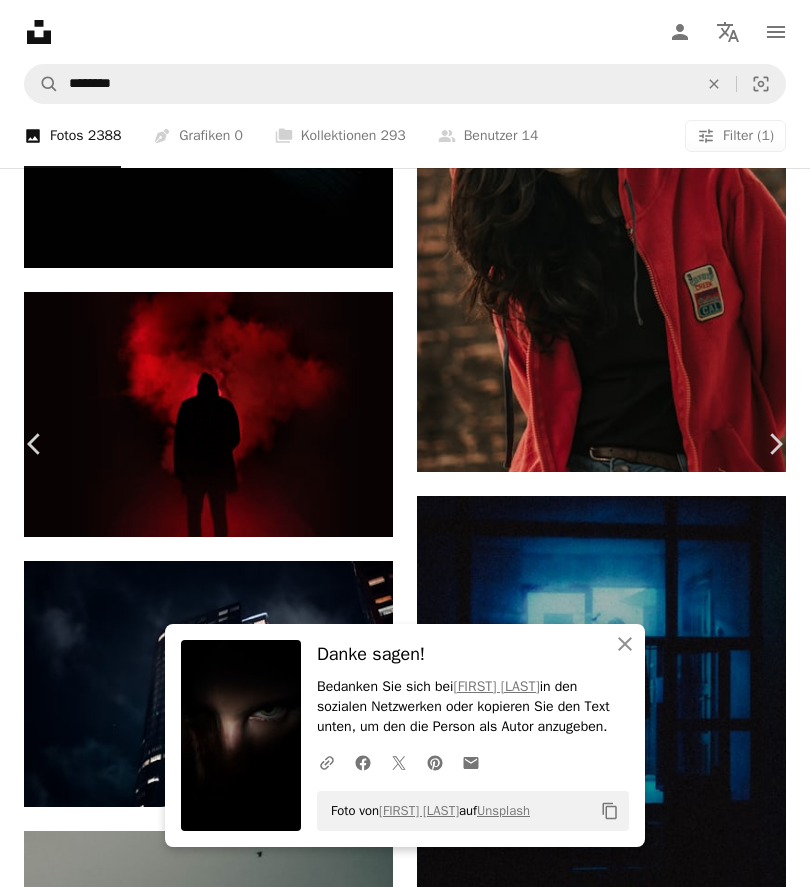 click on "[FIRST] [LAST]" at bounding box center [405, 10186] 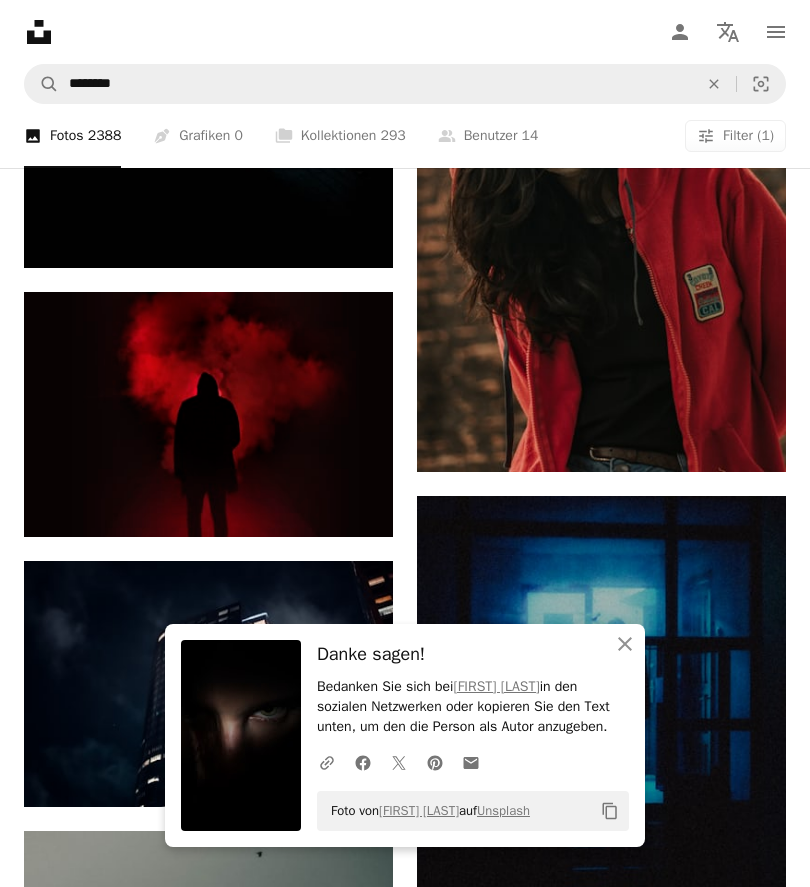 click at bounding box center (208, 684) 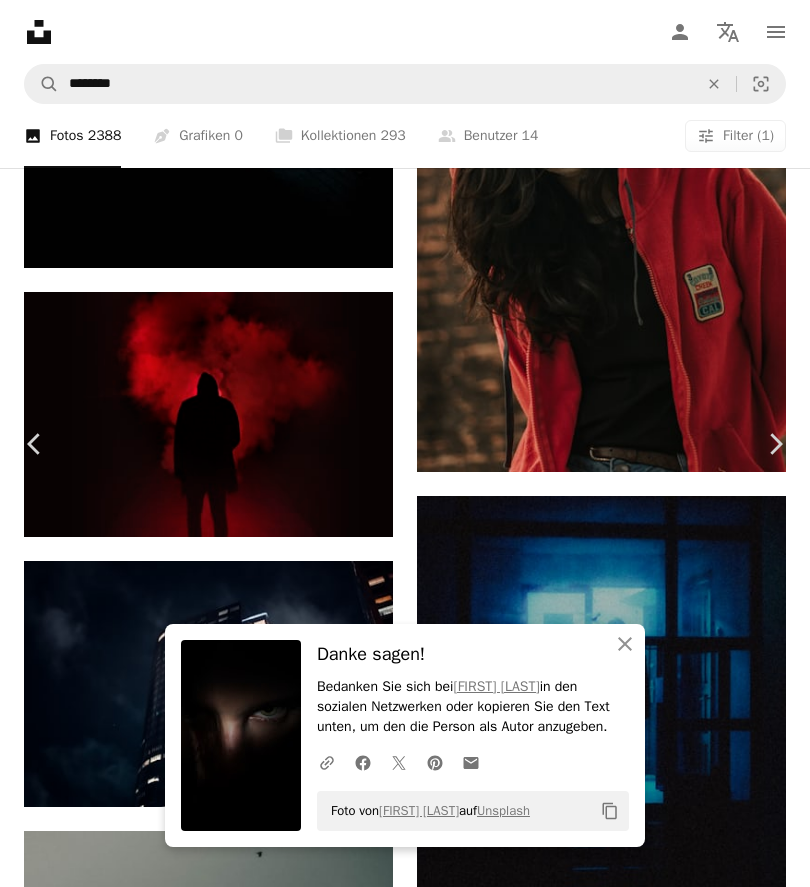 scroll, scrollTop: 48675, scrollLeft: 0, axis: vertical 